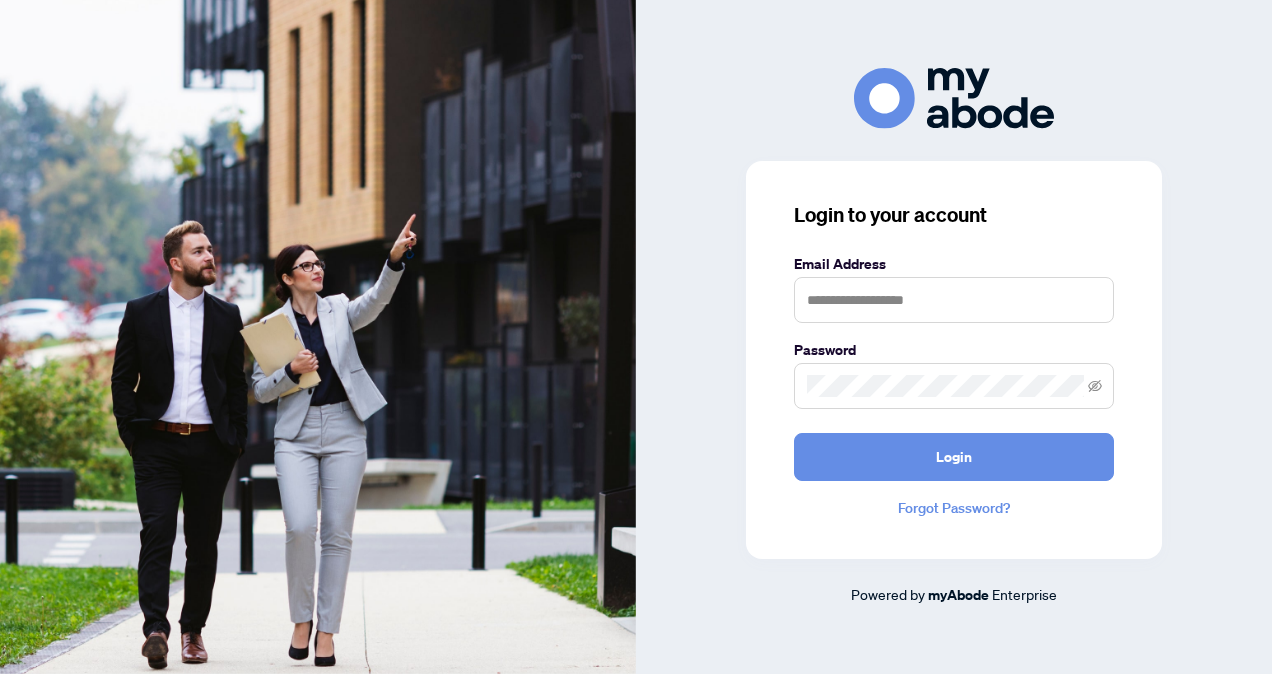 scroll, scrollTop: 0, scrollLeft: 0, axis: both 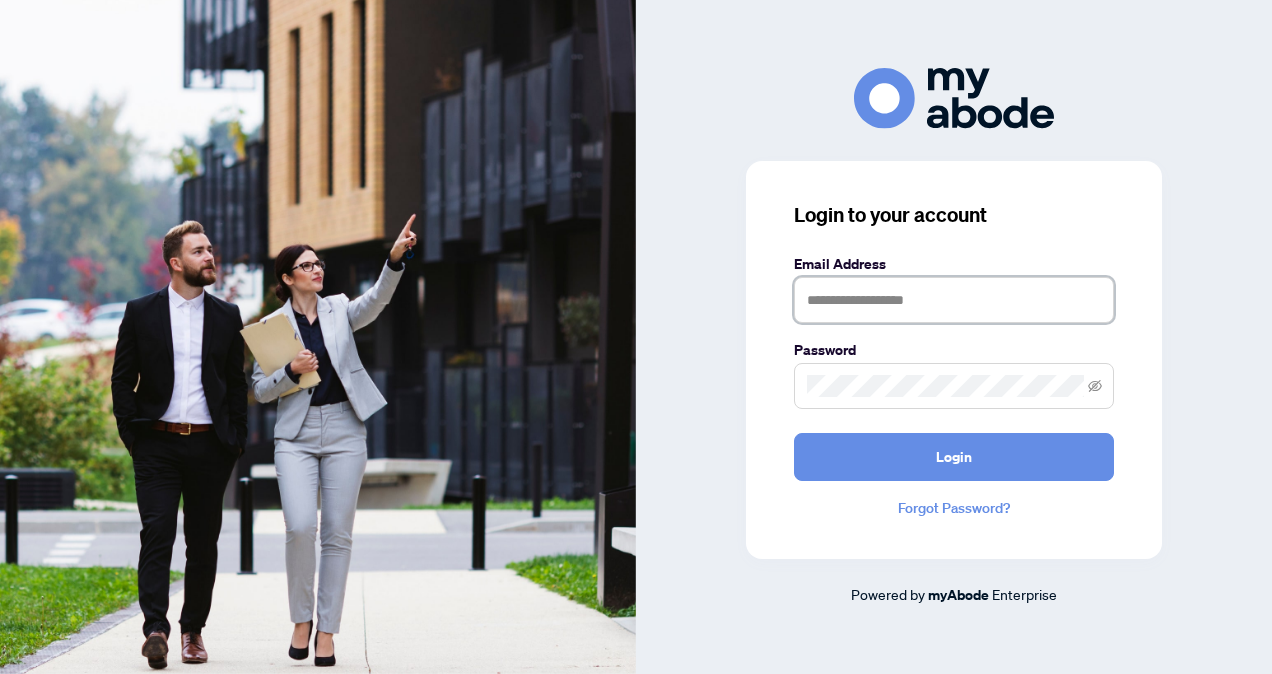 click at bounding box center (954, 300) 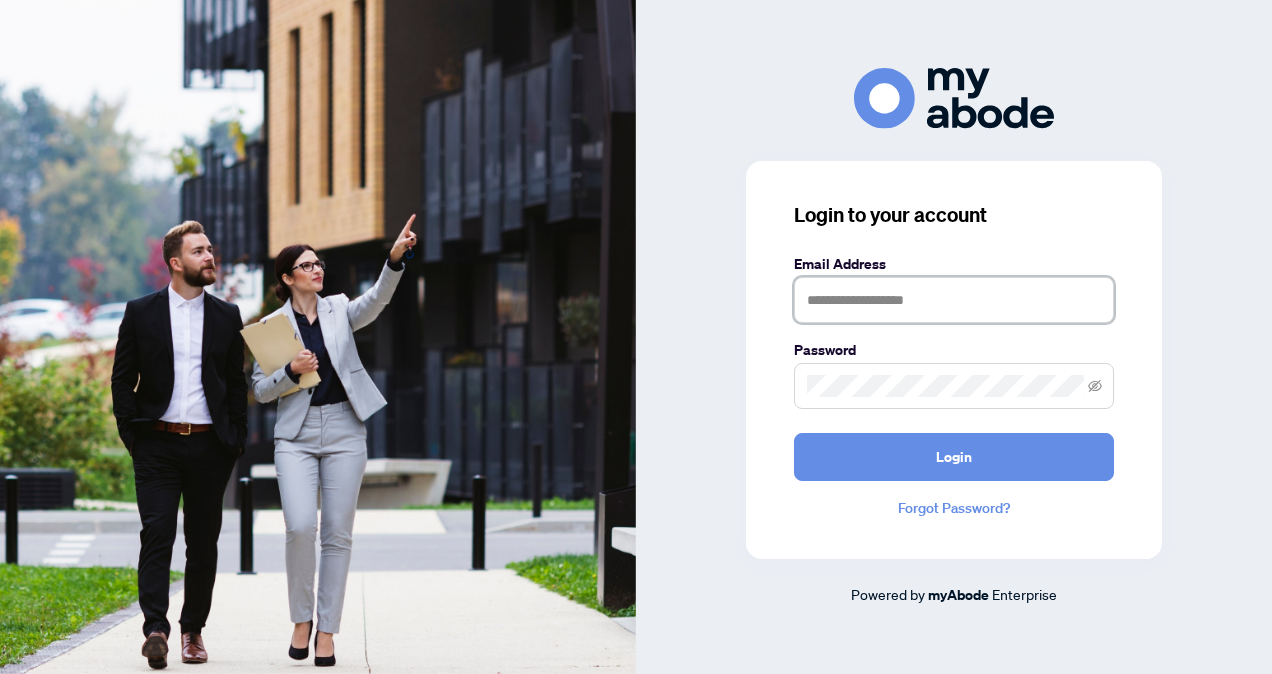 type on "**********" 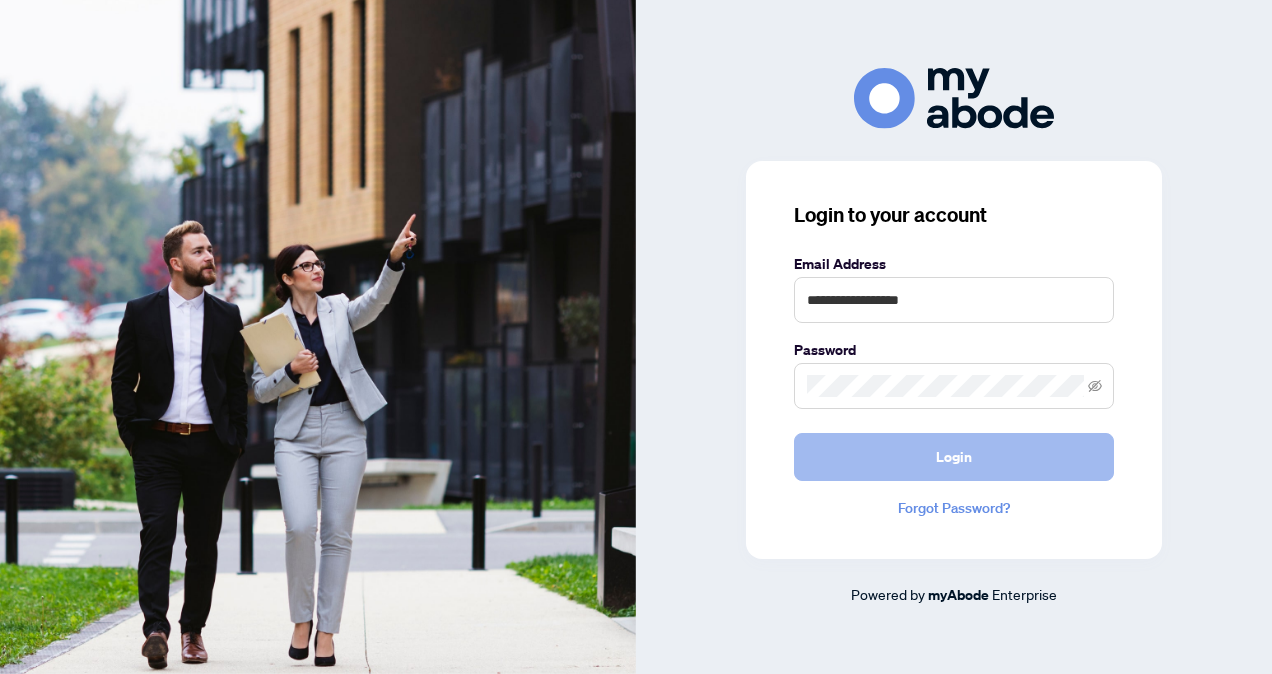 click on "Login" at bounding box center [954, 457] 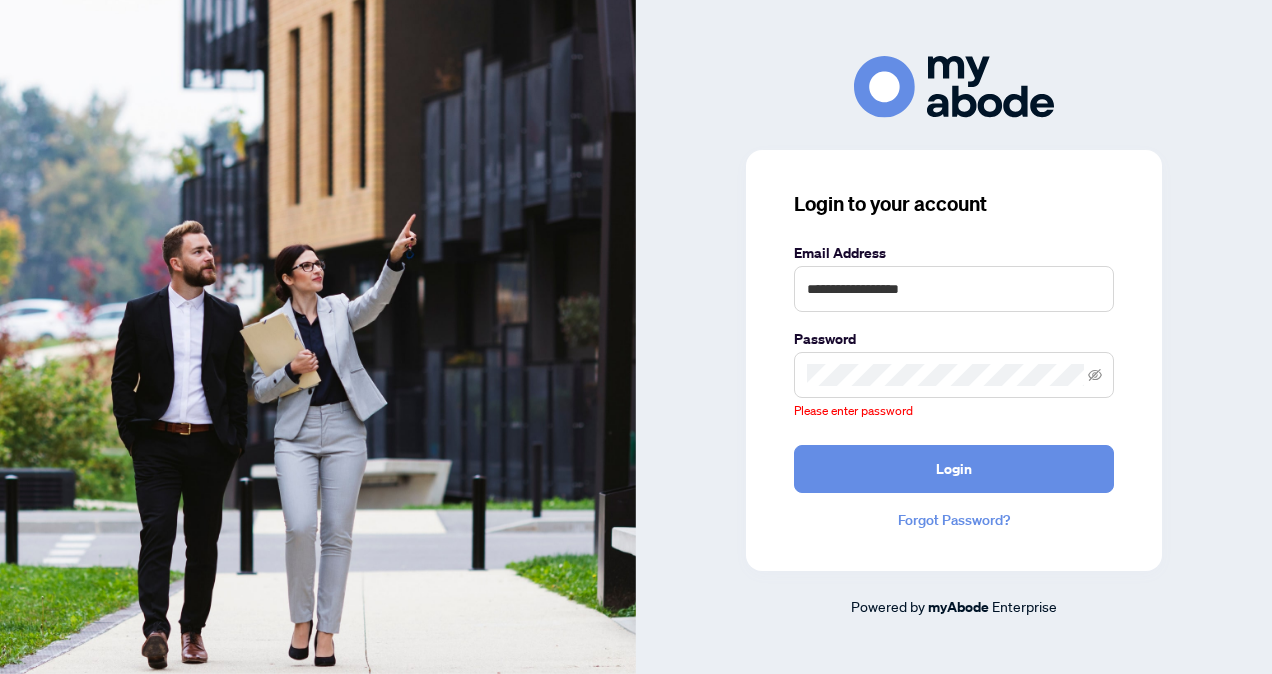 click at bounding box center (954, 375) 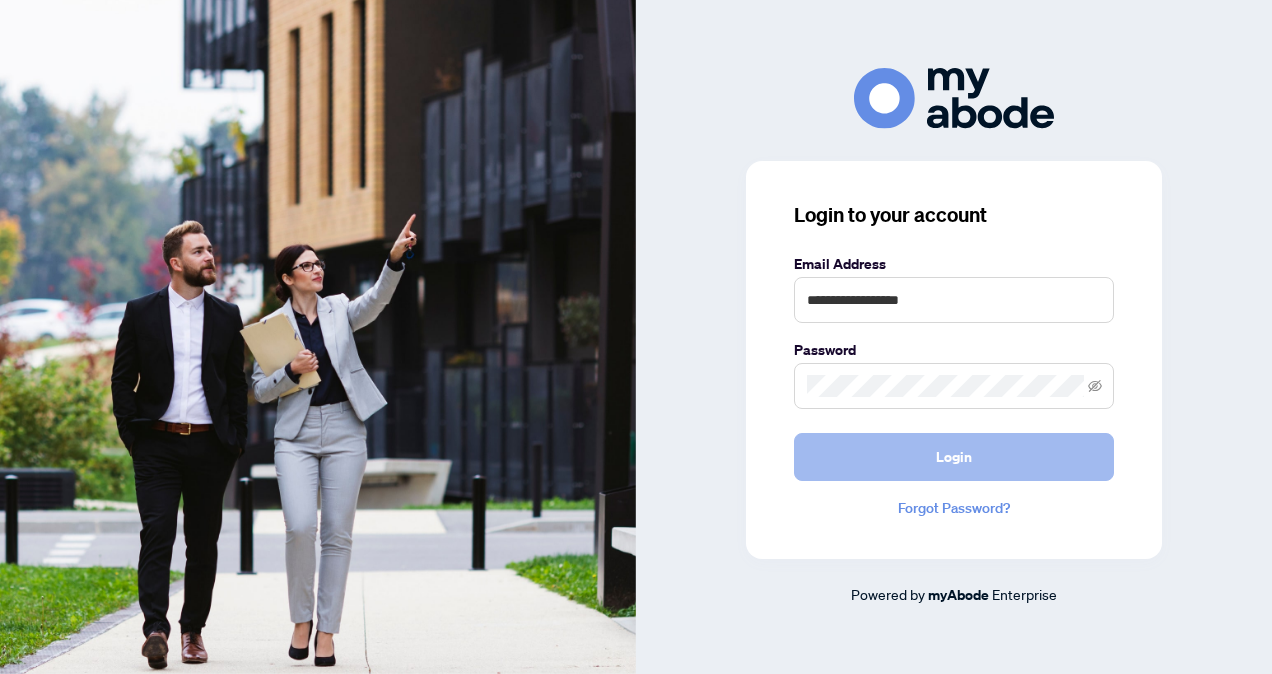 click on "Login" at bounding box center (954, 457) 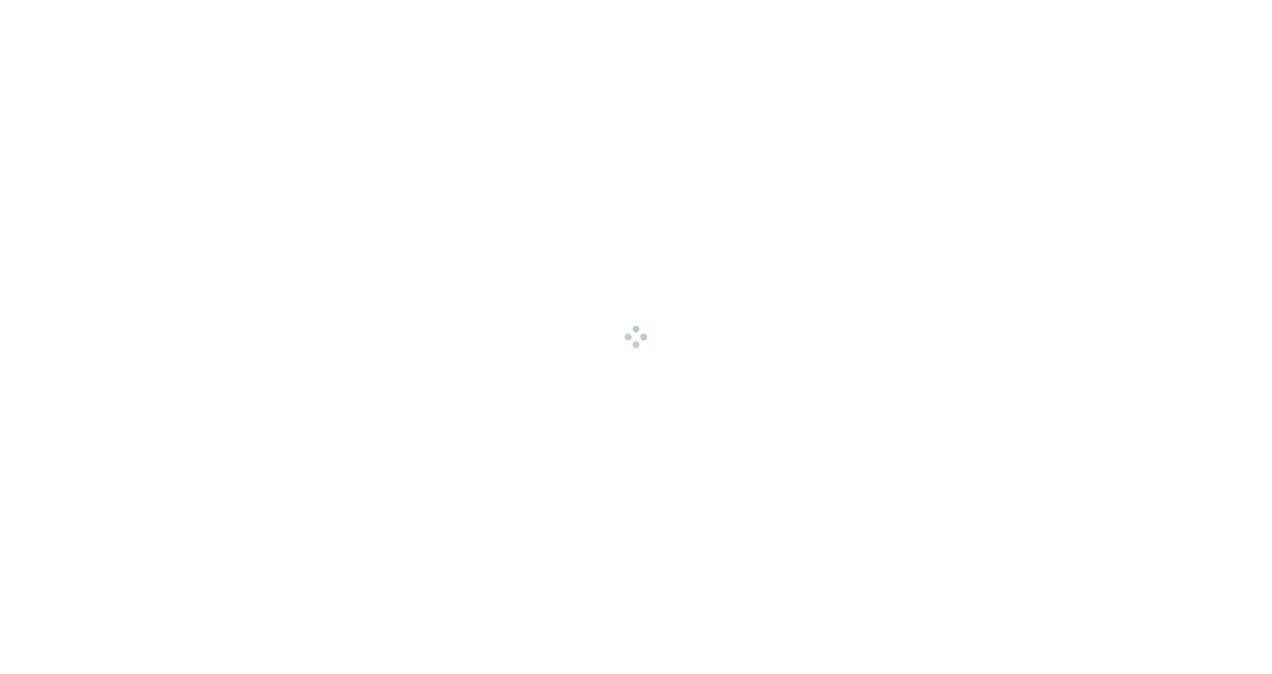 scroll, scrollTop: 0, scrollLeft: 0, axis: both 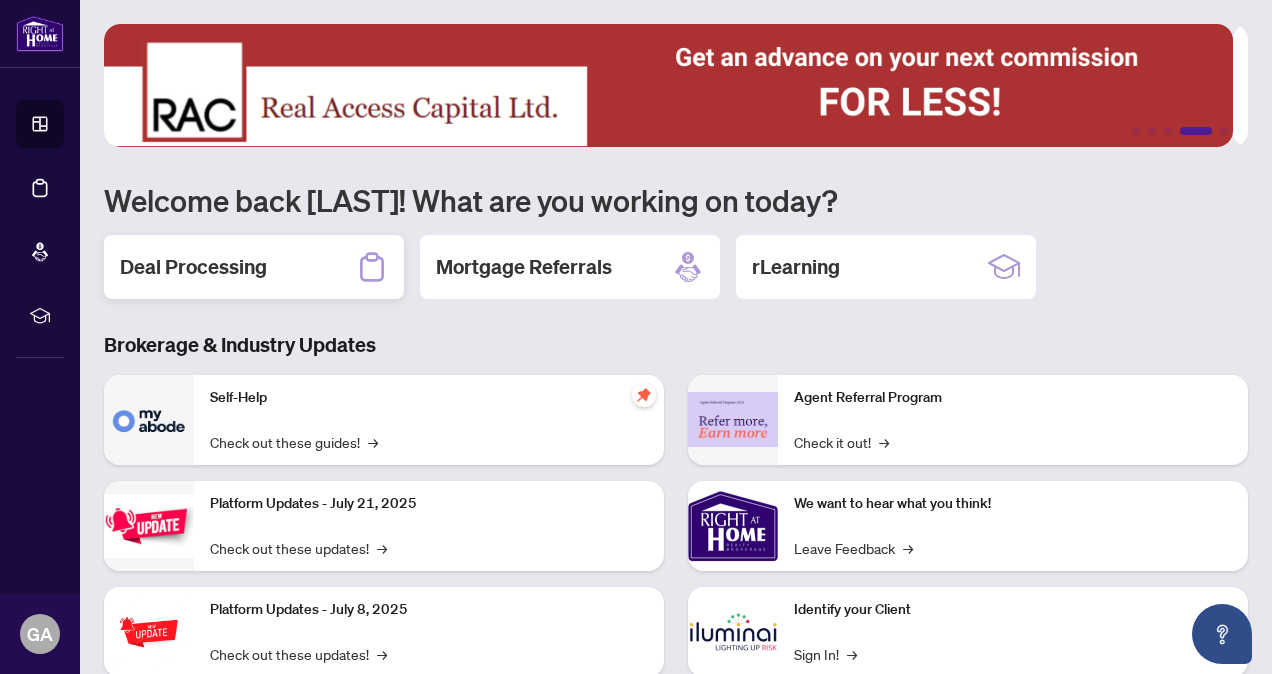 click on "Deal Processing" at bounding box center [254, 267] 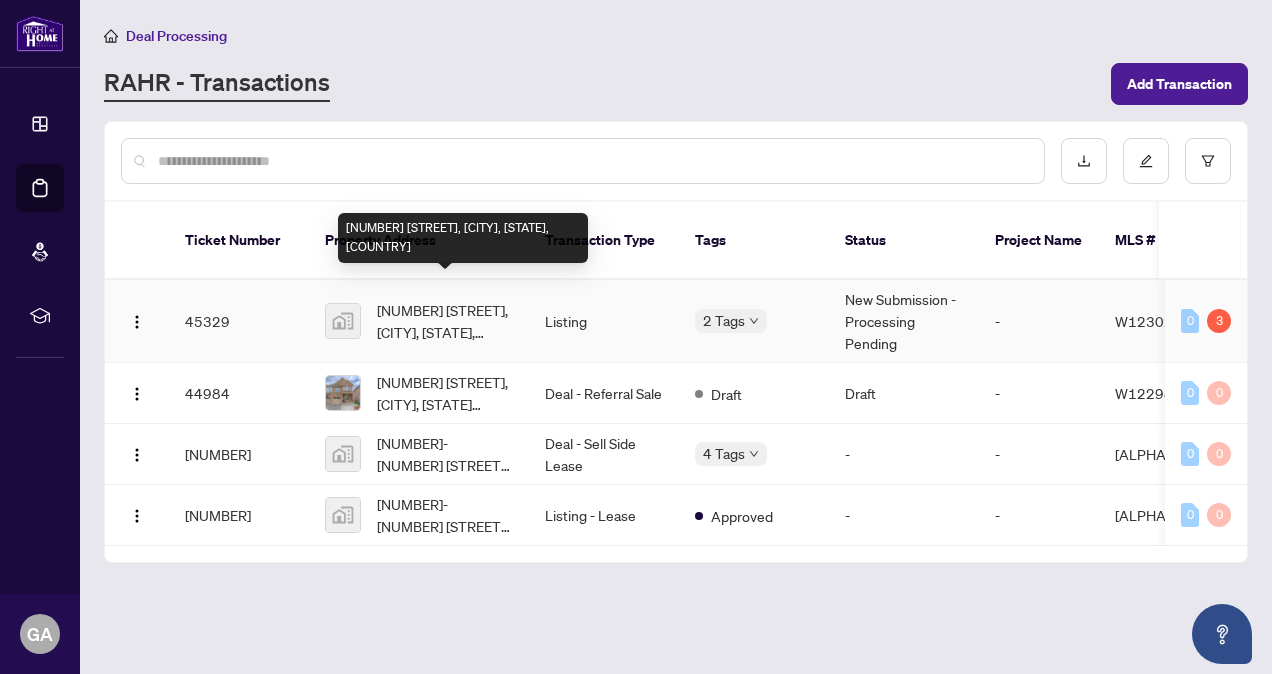 click on "[NUMBER] [STREET], [CITY], [STATE], [COUNTRY]" at bounding box center [445, 321] 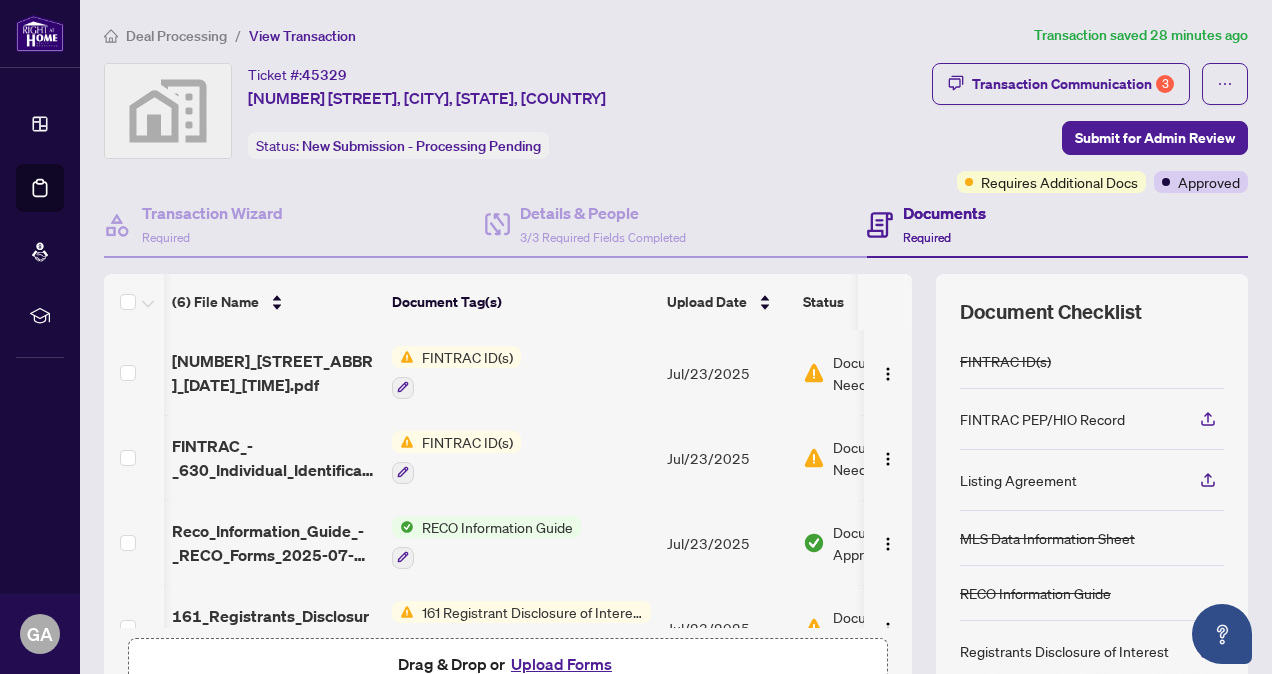 scroll, scrollTop: 0, scrollLeft: 62, axis: horizontal 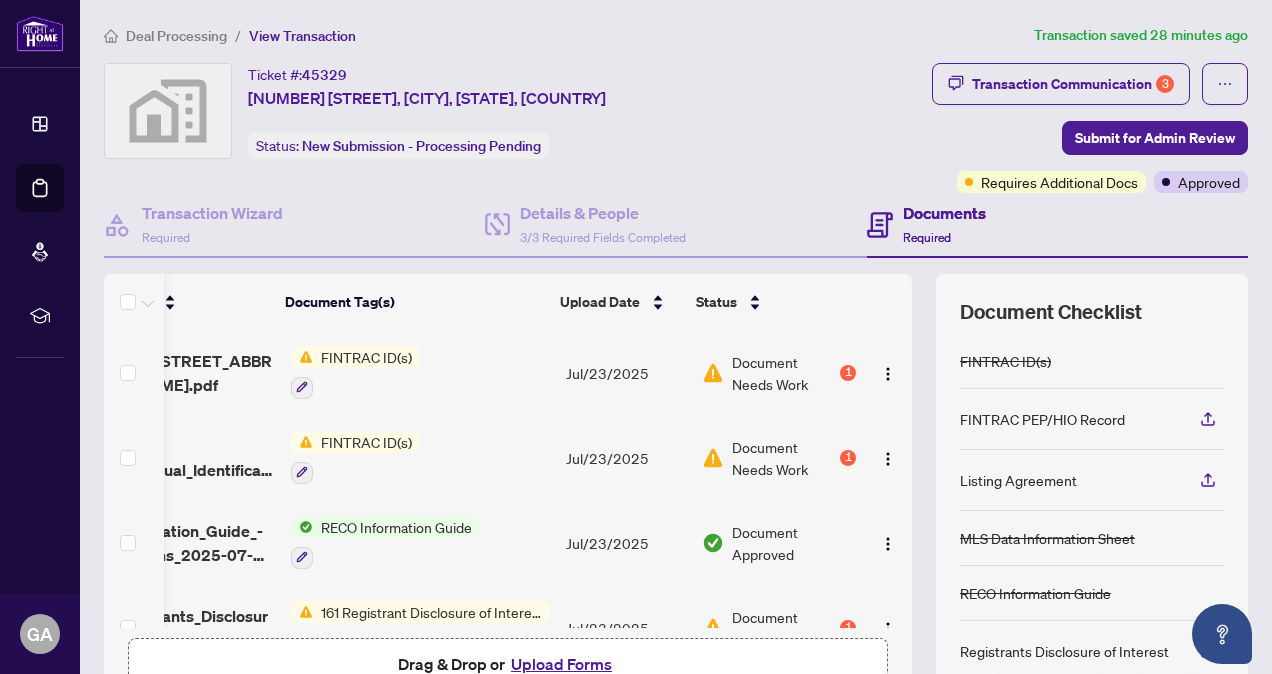 click on "Document Needs Work" at bounding box center [784, 373] 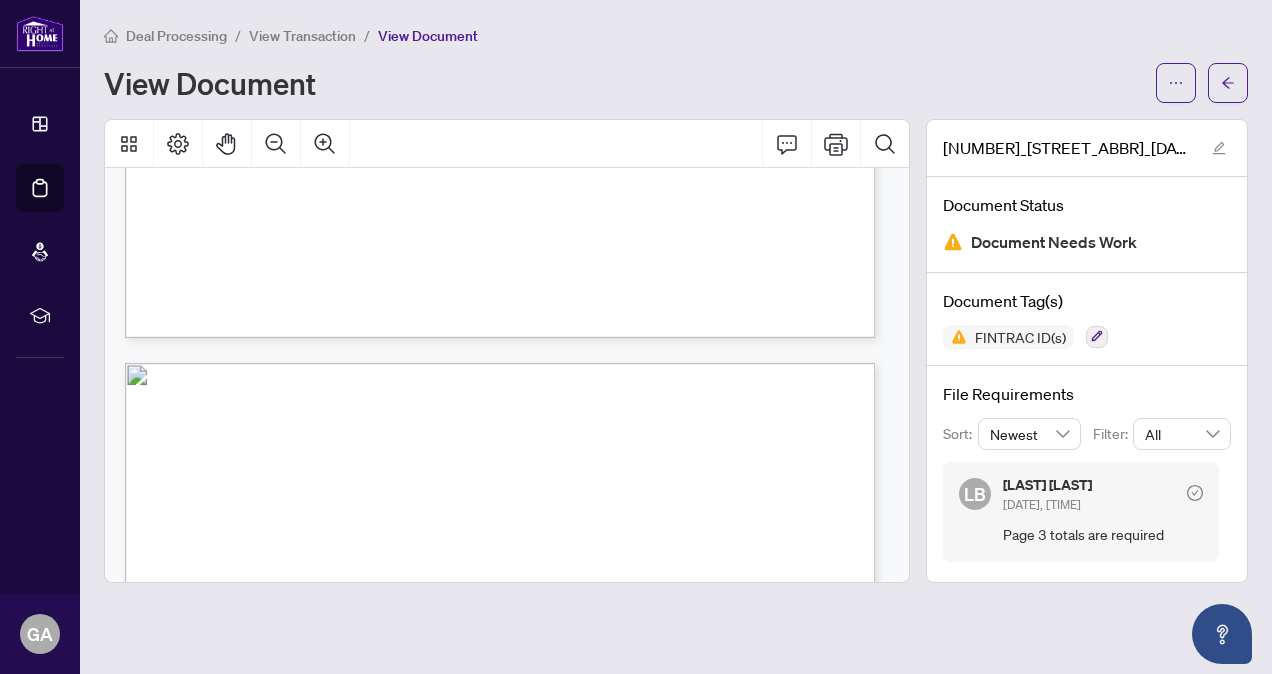 scroll, scrollTop: 5100, scrollLeft: 0, axis: vertical 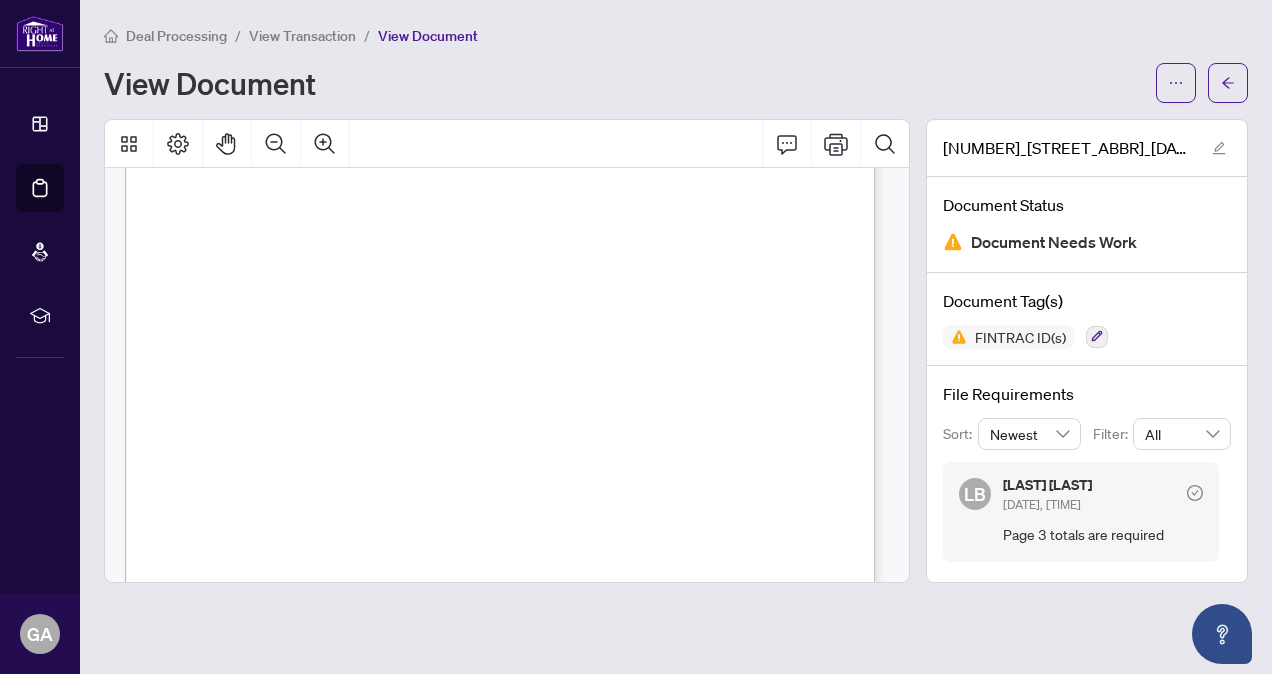 click on "Page 3 totals are required" at bounding box center (1103, 534) 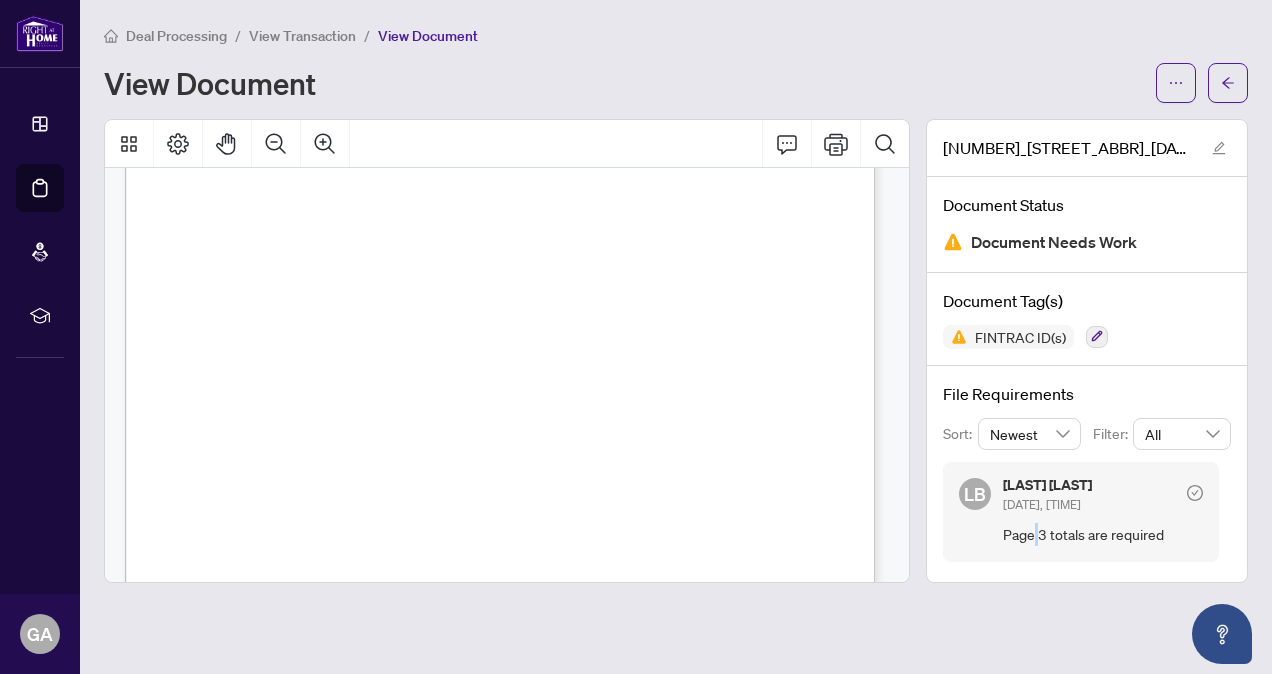 drag, startPoint x: 1057, startPoint y: 533, endPoint x: 1035, endPoint y: 528, distance: 22.561028 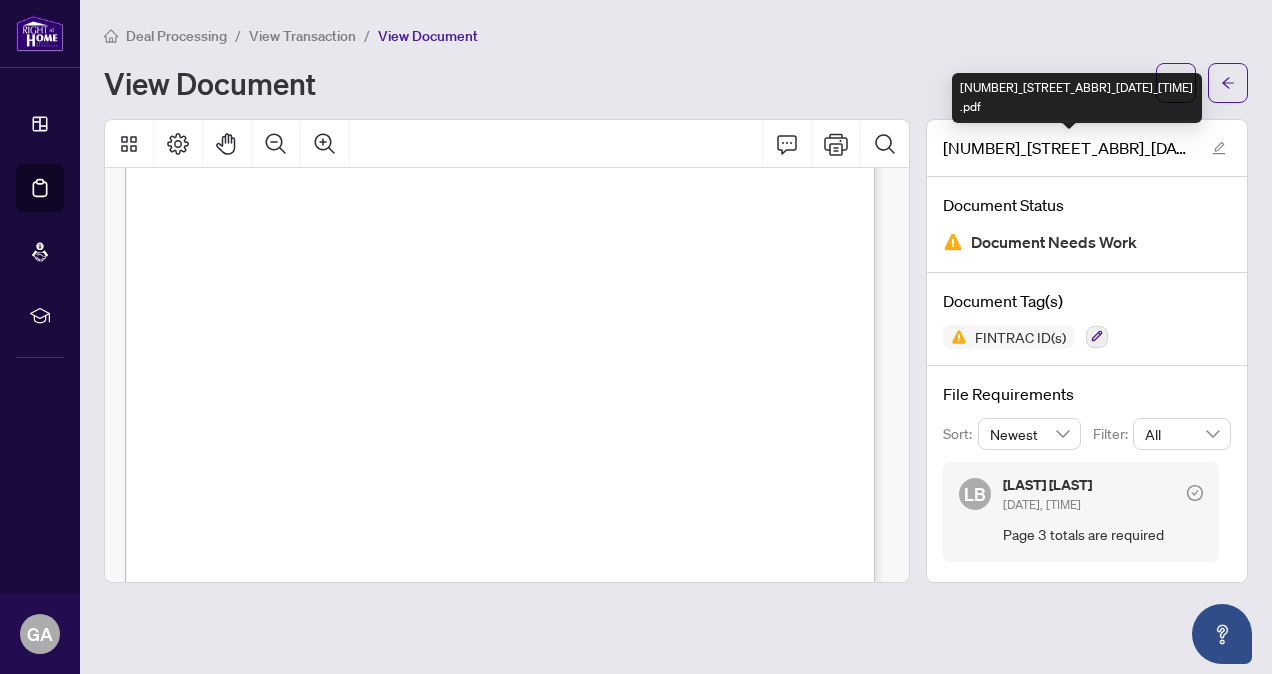 click on "[NUMBER]_[STREET_ABBR]_[DATE]_[TIME].pdf" at bounding box center (1068, 148) 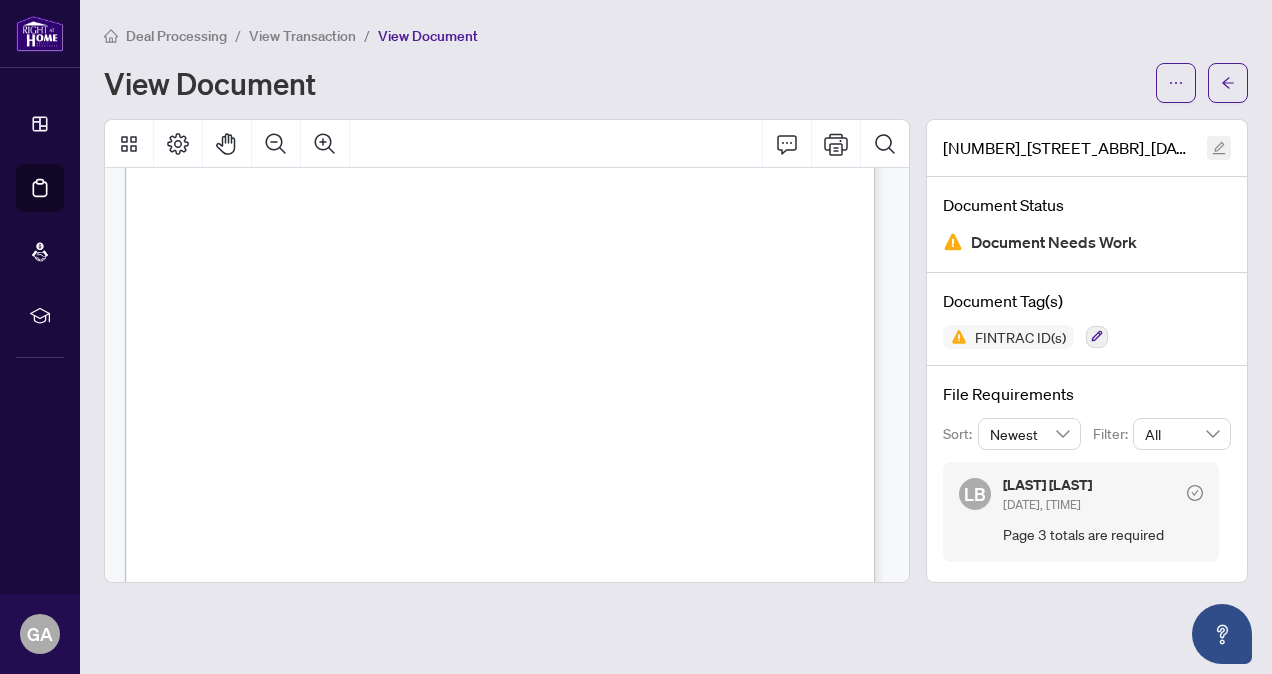 click 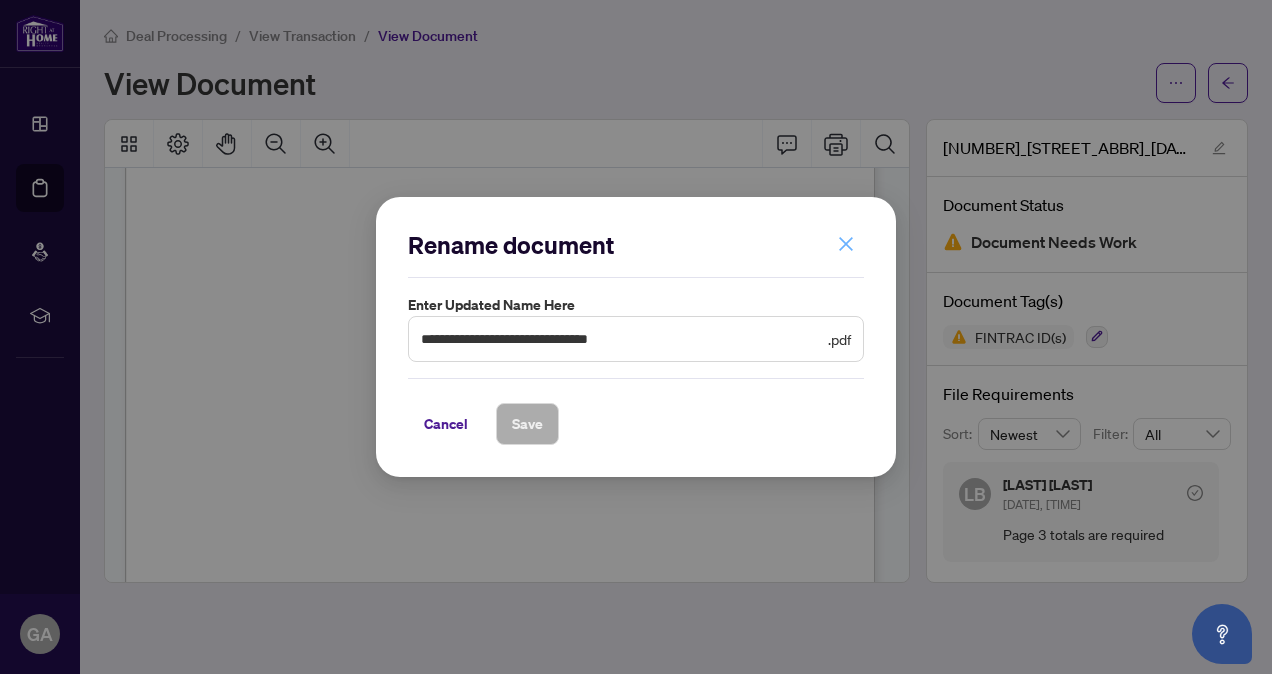 click 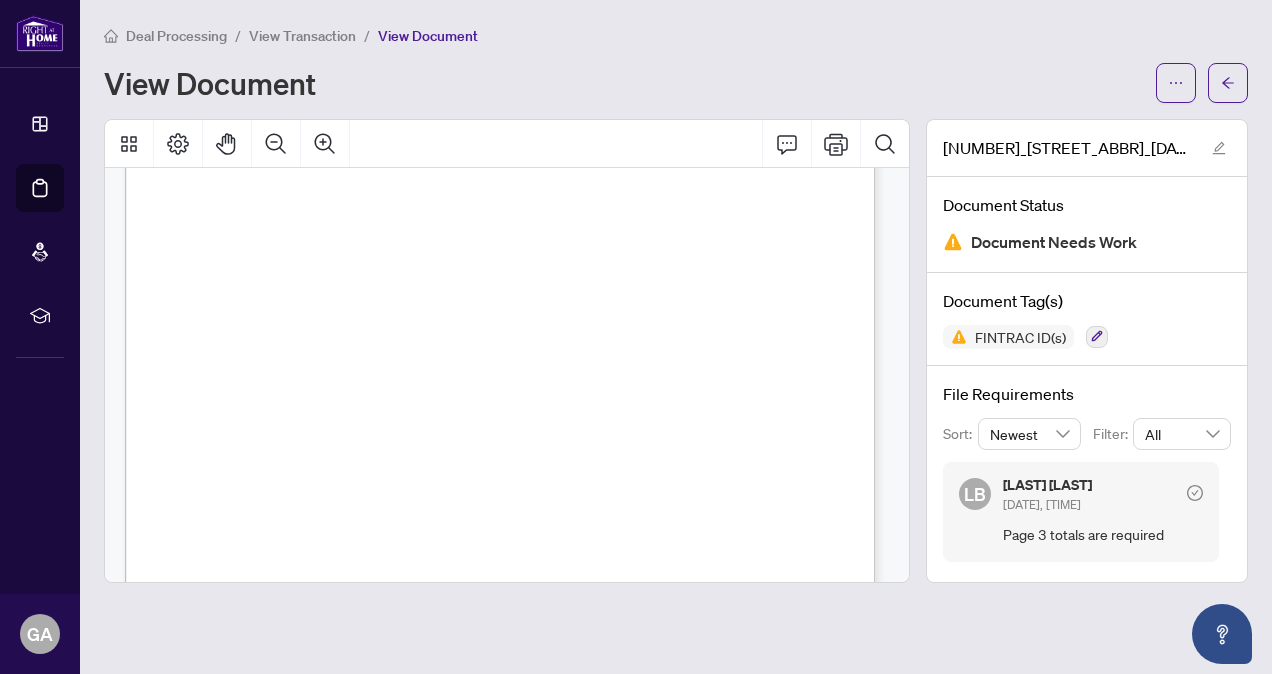 scroll, scrollTop: 0, scrollLeft: 0, axis: both 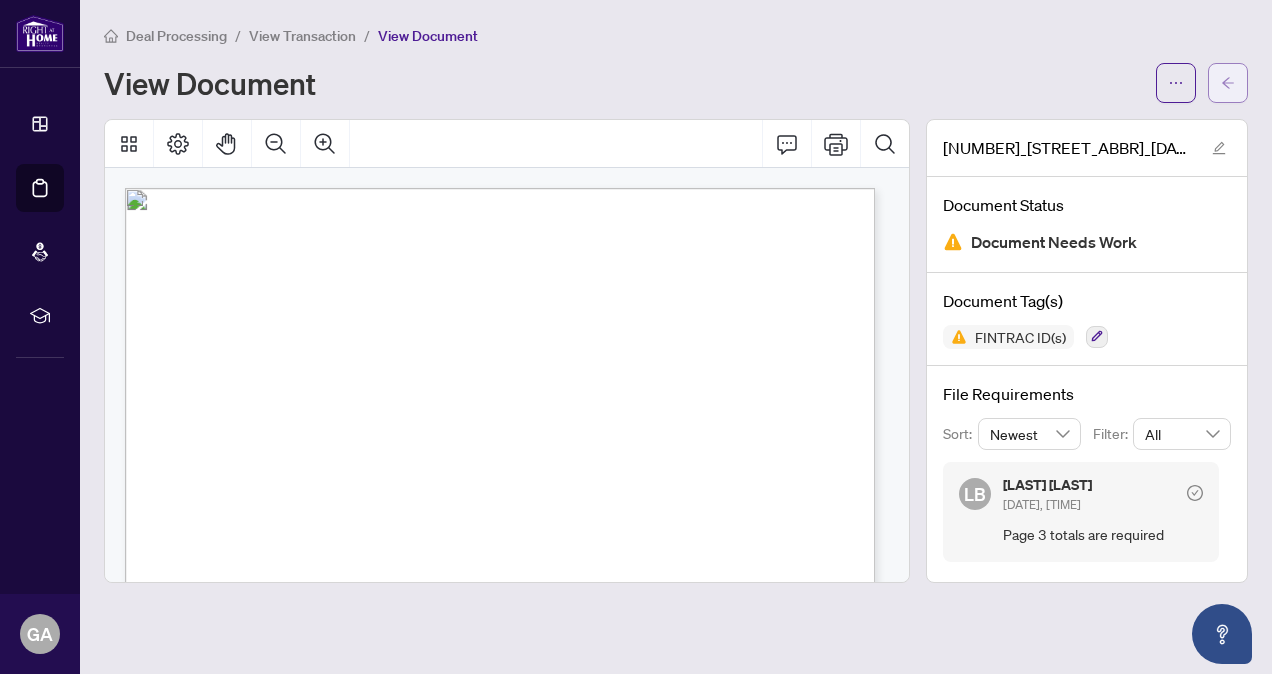 click at bounding box center [1228, 83] 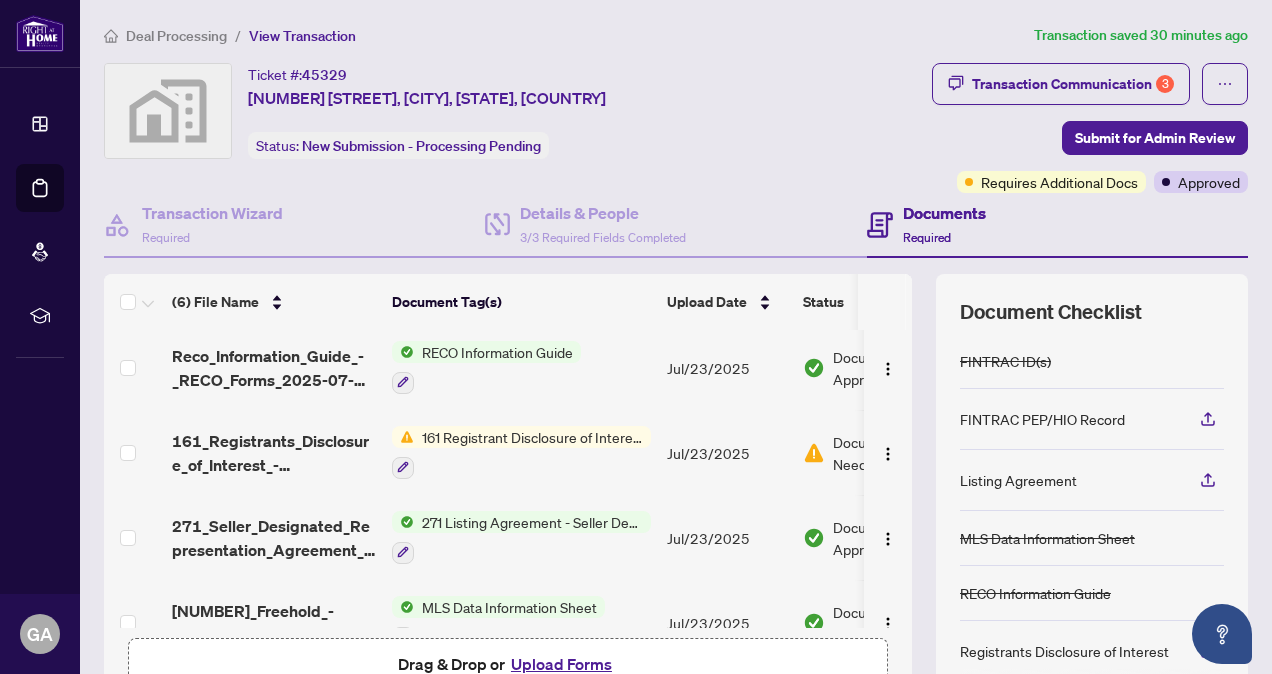 scroll, scrollTop: 115, scrollLeft: 0, axis: vertical 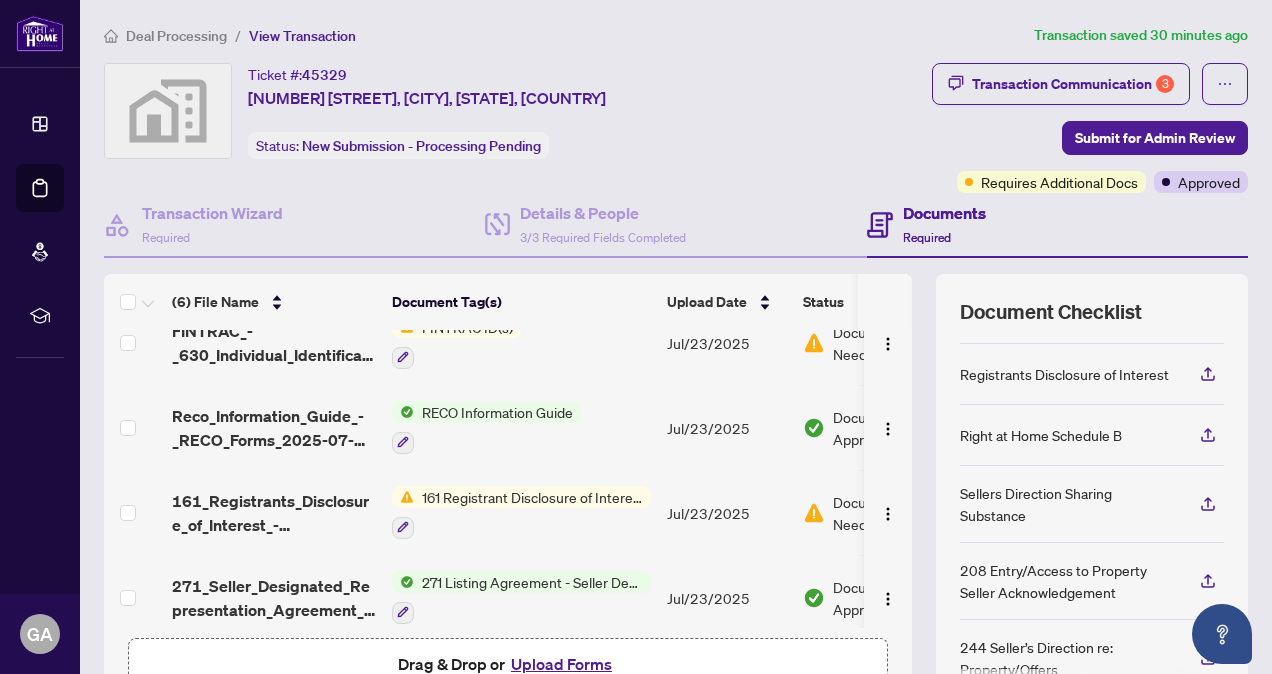 click on "Documents" at bounding box center [944, 213] 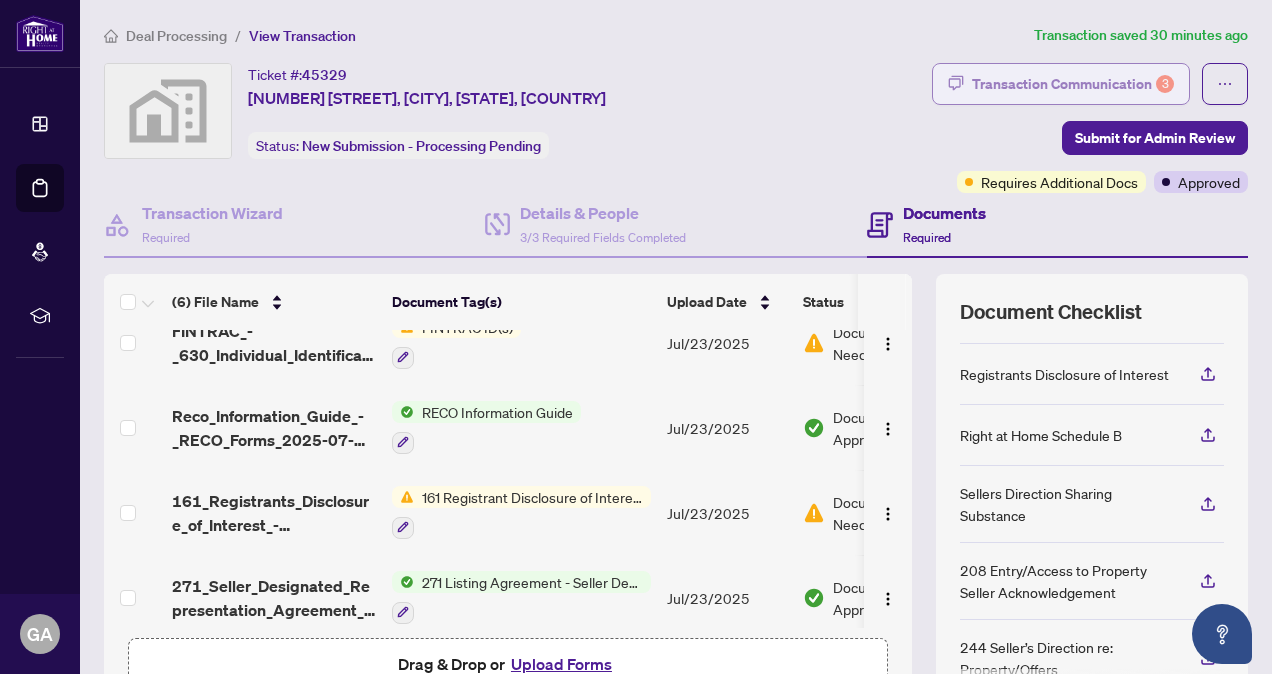 click on "Transaction Communication 3" at bounding box center (1073, 84) 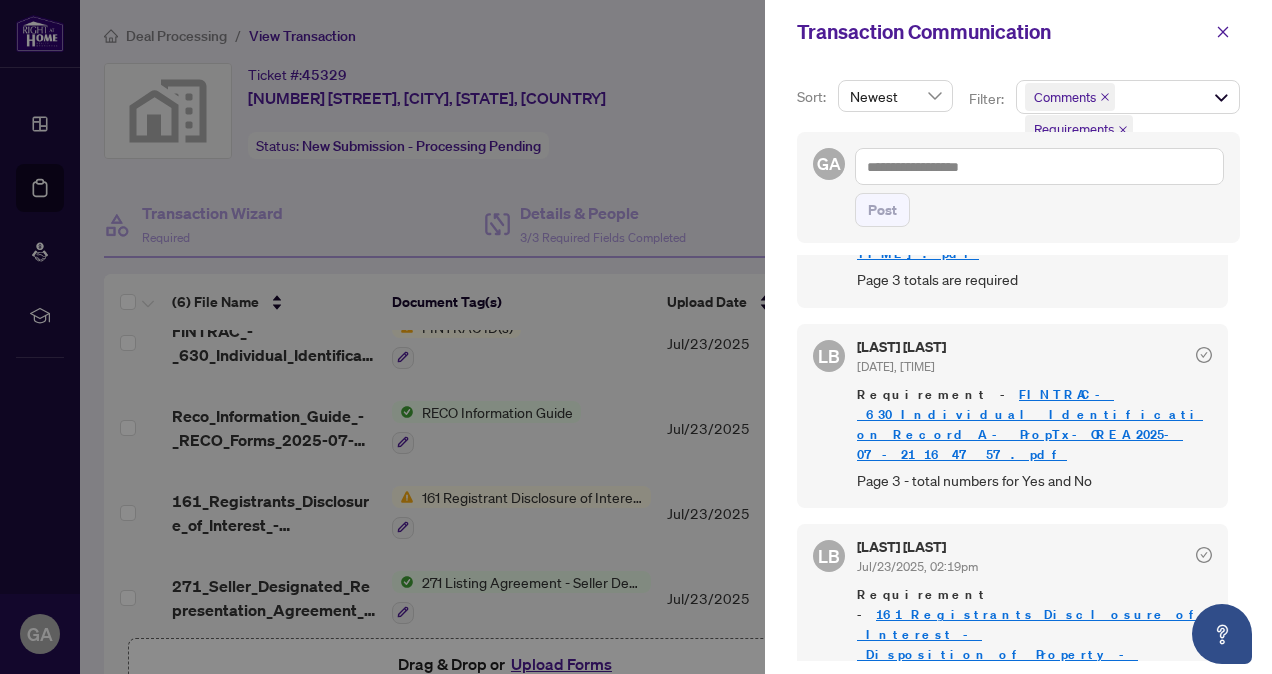 scroll, scrollTop: 135, scrollLeft: 0, axis: vertical 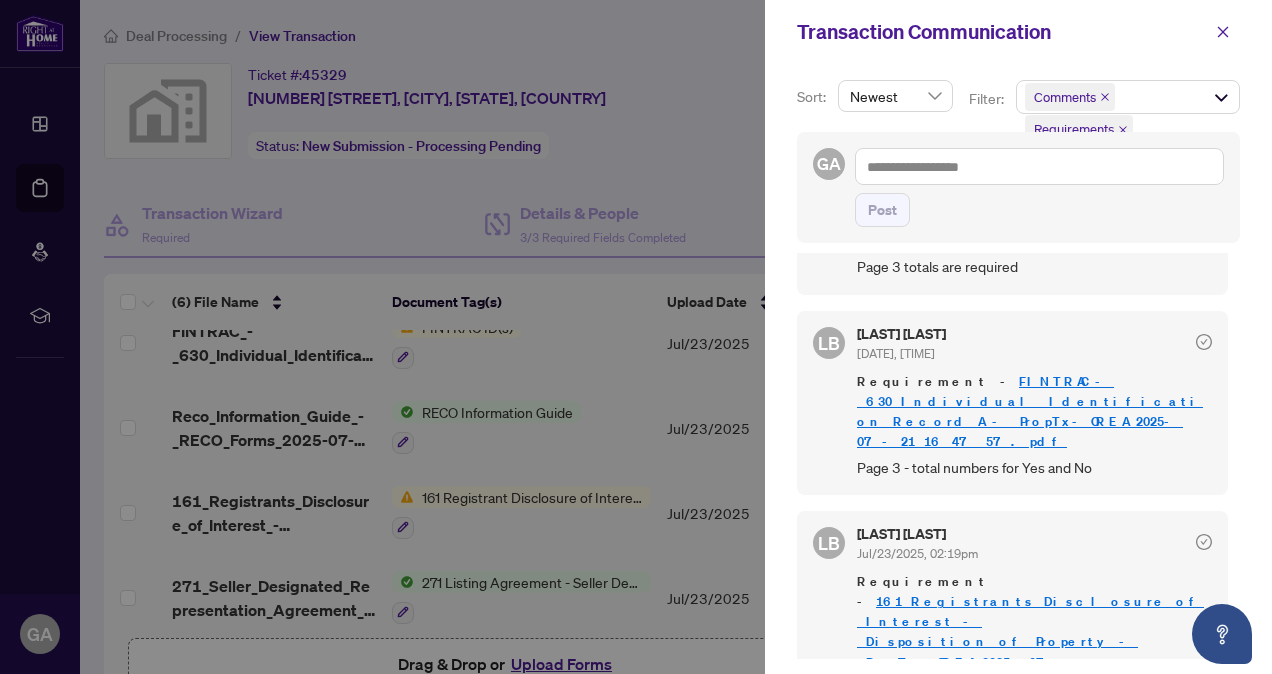 click on "161_Registrants_Disclosure_of_Interest_-_Disposition_of_Property_-_PropTx-OREA_2025-07-21_16_22_20p.pdf" at bounding box center (1030, 641) 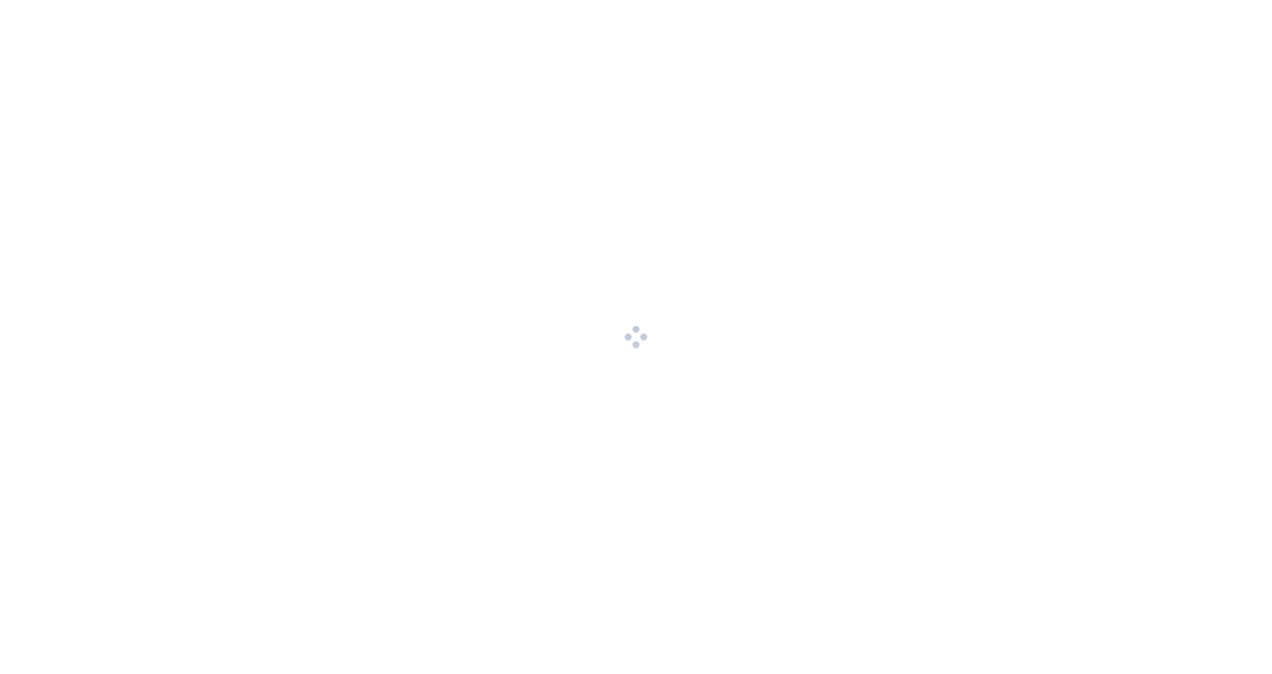 scroll, scrollTop: 0, scrollLeft: 0, axis: both 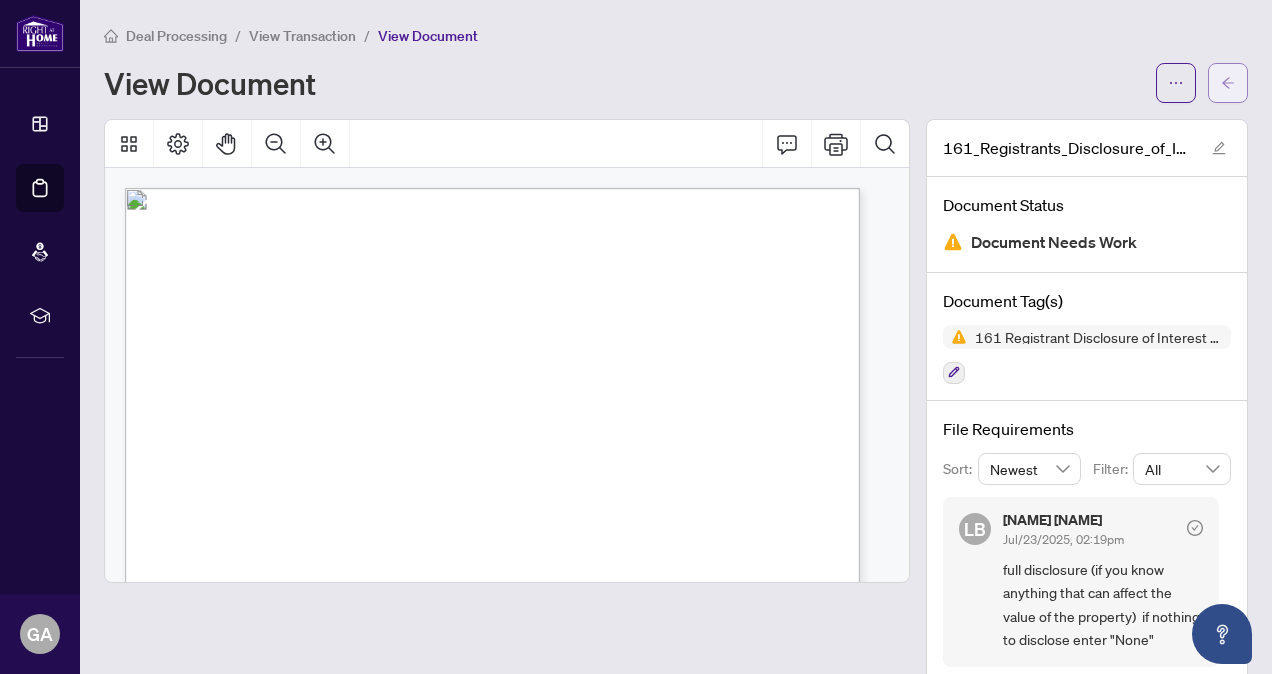 click 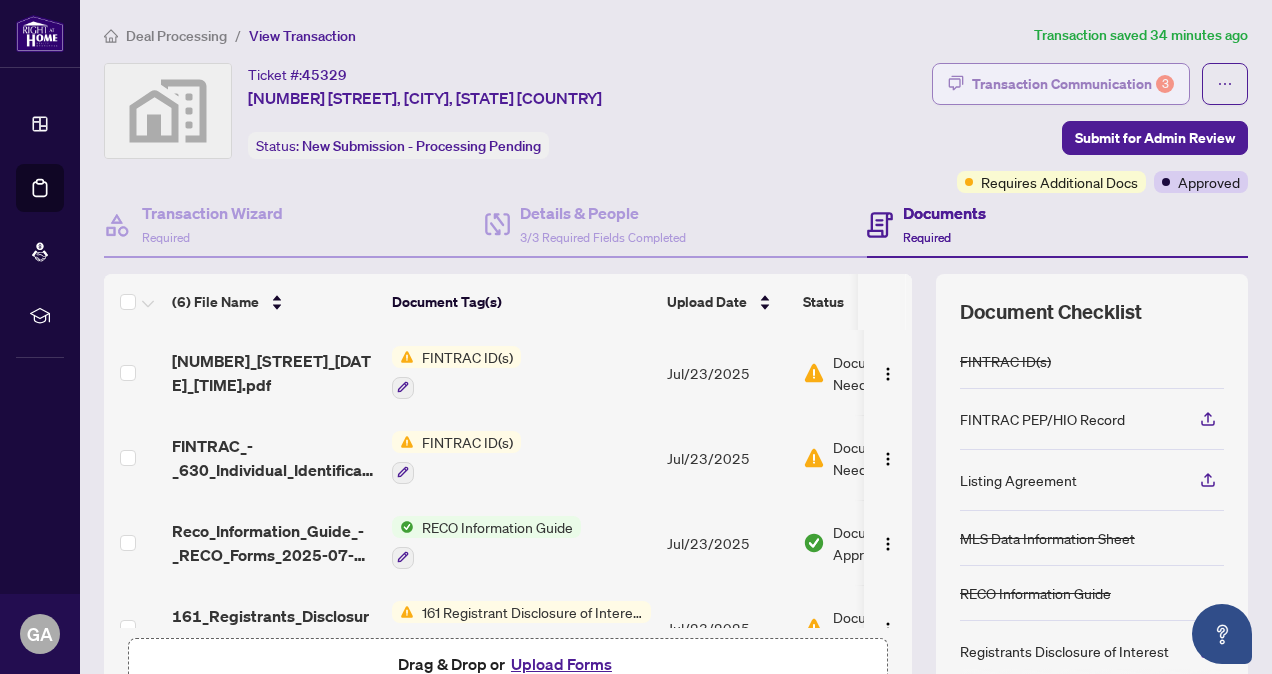 click on "Transaction Communication 3" at bounding box center [1073, 84] 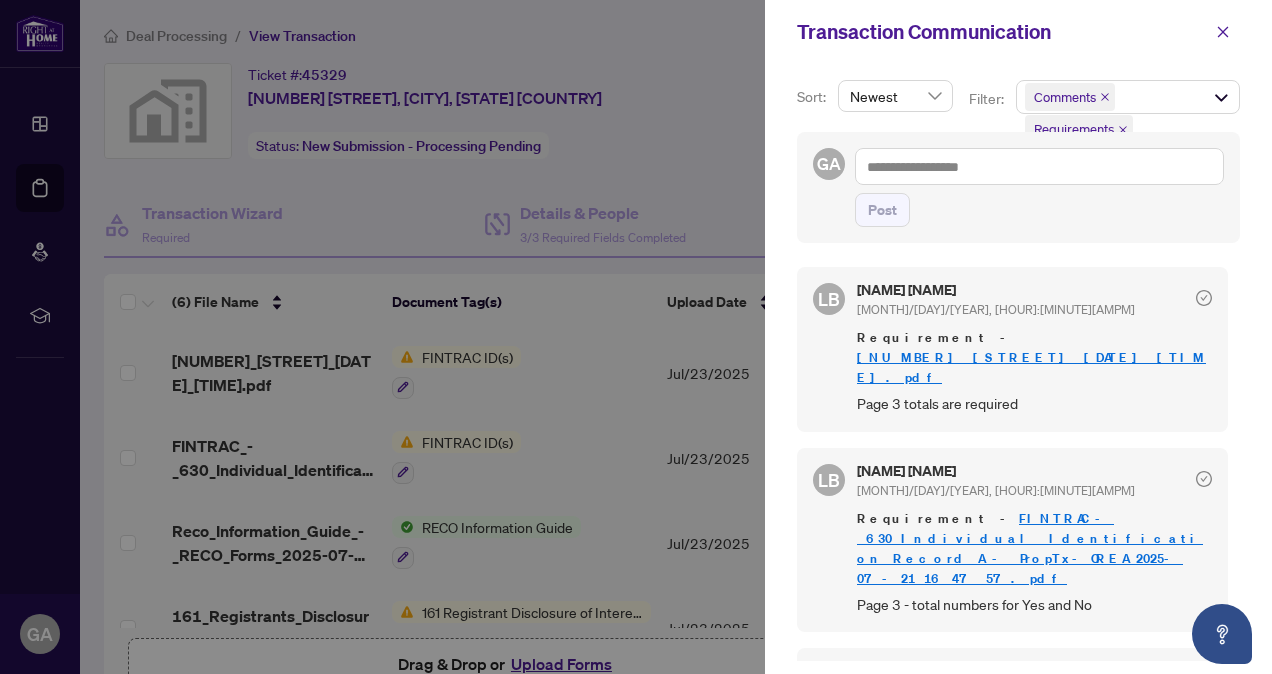 click on "[NUMBER]_[STREET_ABBR]_[DATE]_[TIME].pdf" at bounding box center (1031, 367) 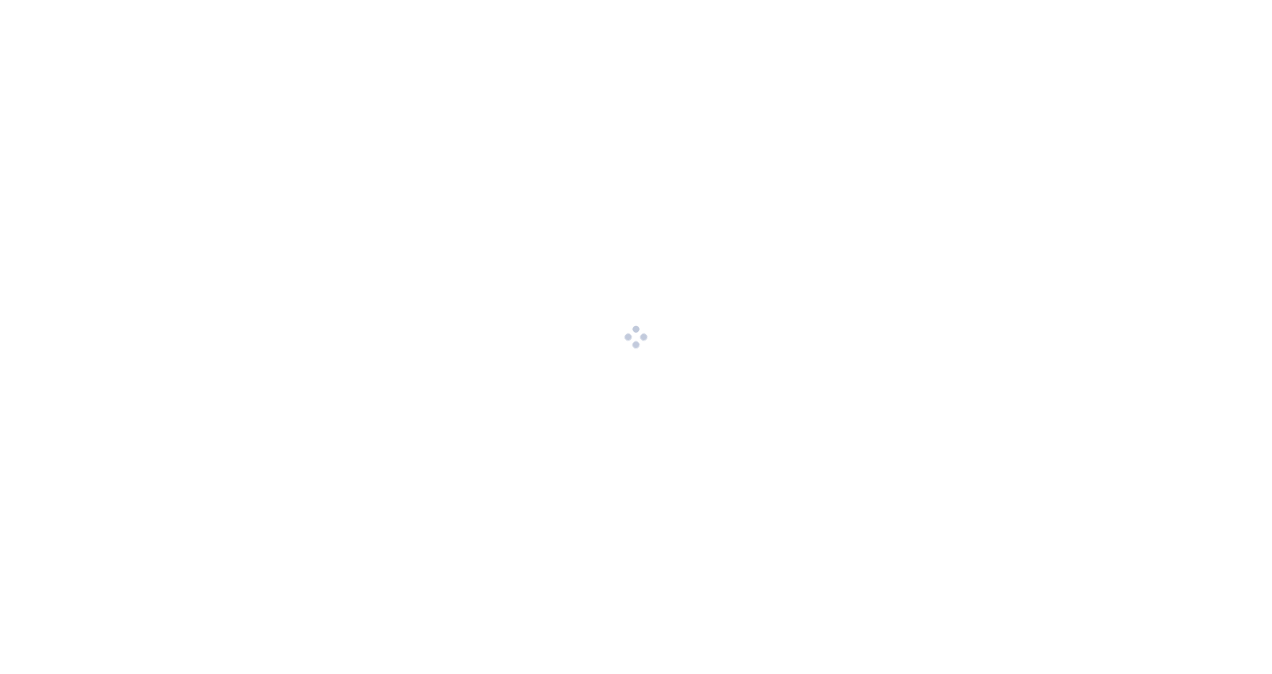 scroll, scrollTop: 0, scrollLeft: 0, axis: both 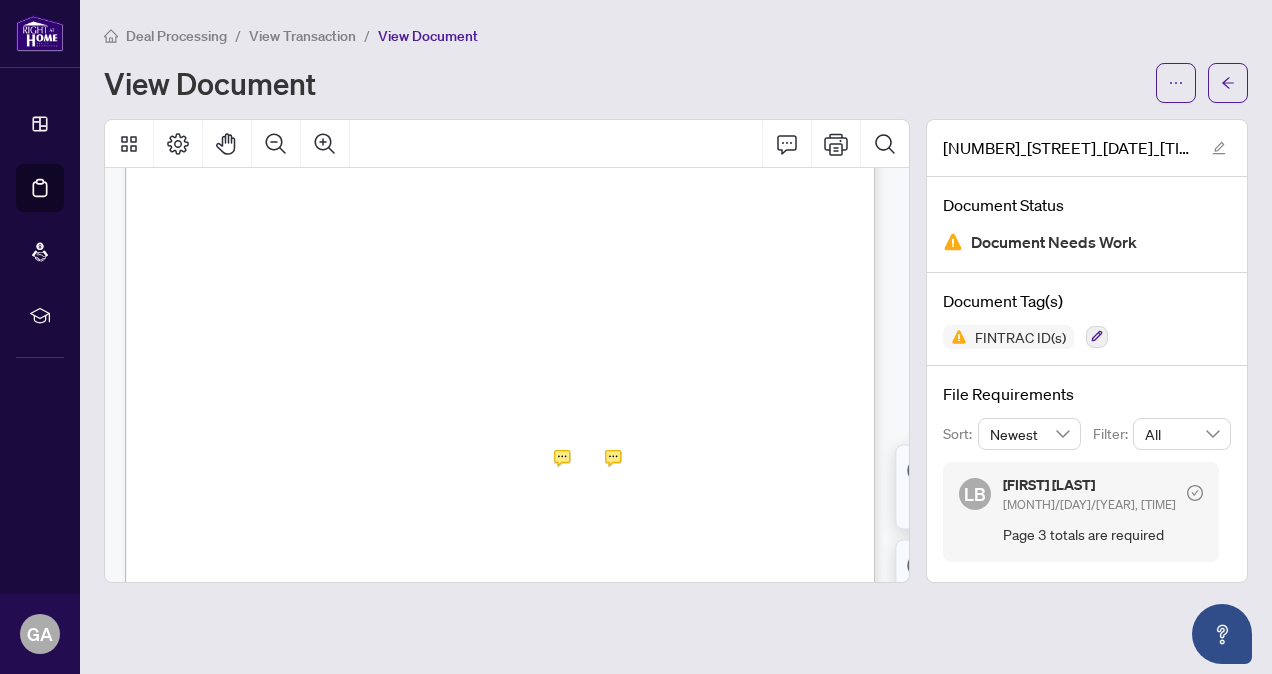 click on "4" at bounding box center [362, 460] 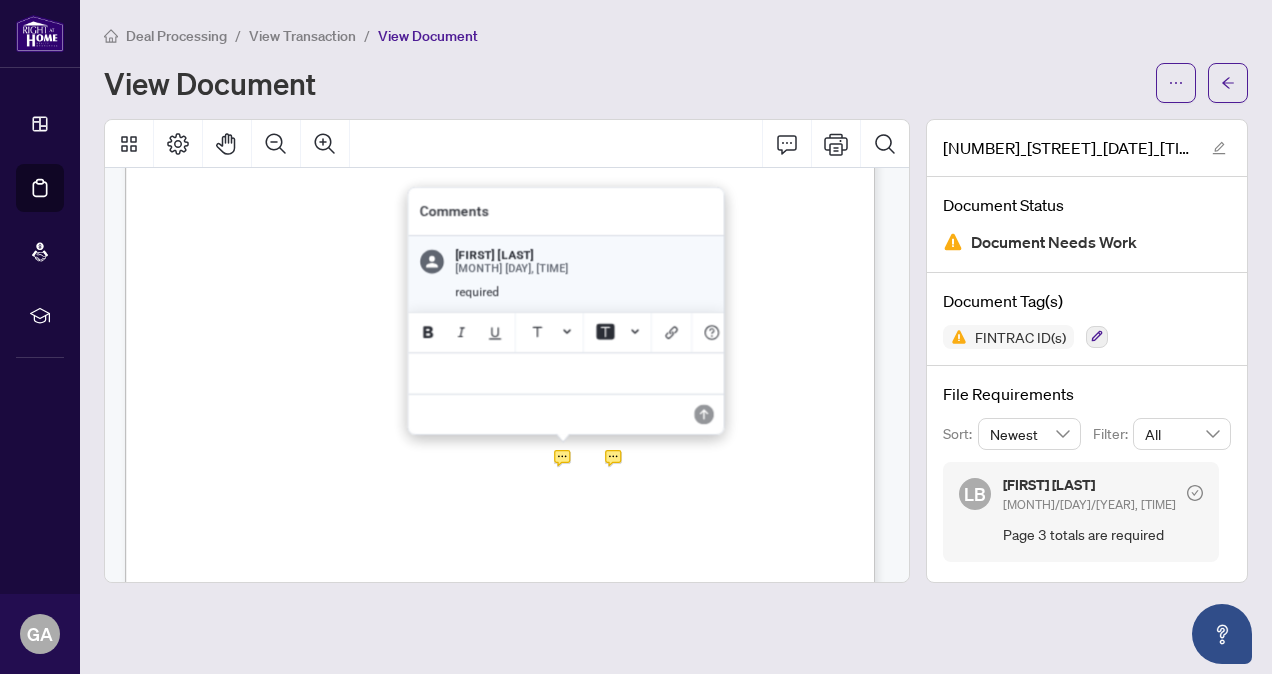 scroll, scrollTop: 2449, scrollLeft: 0, axis: vertical 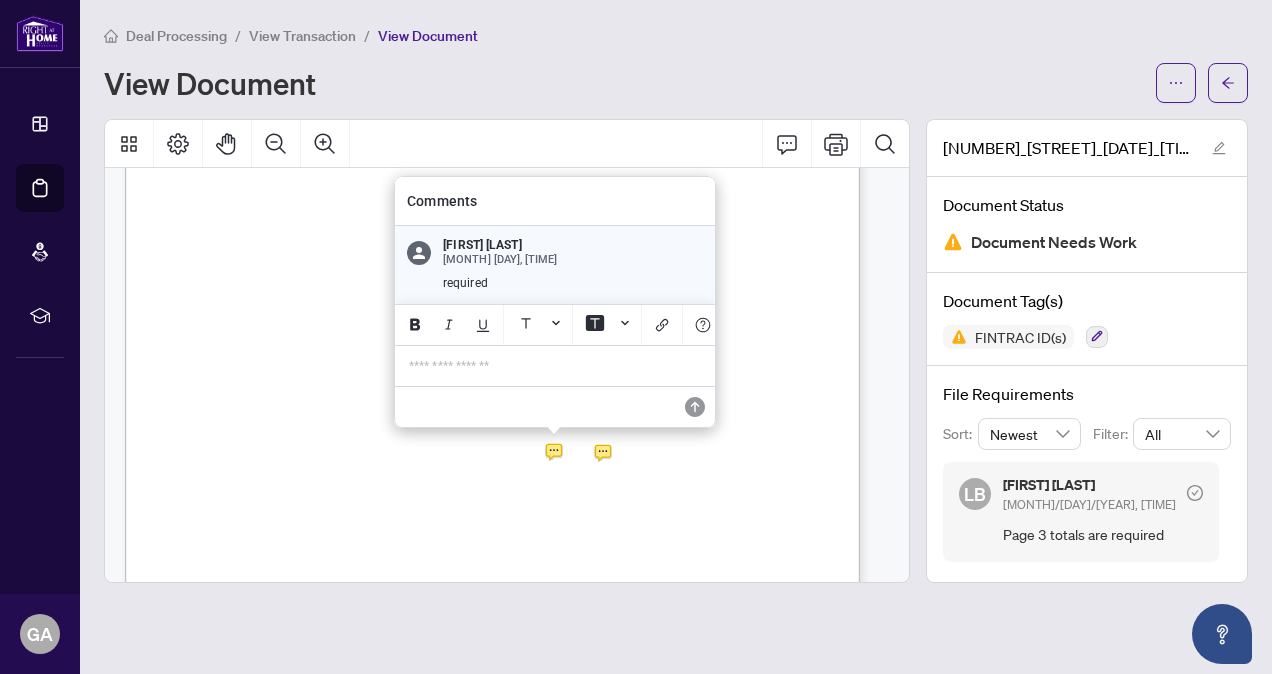 click on "**********" at bounding box center (555, 366) 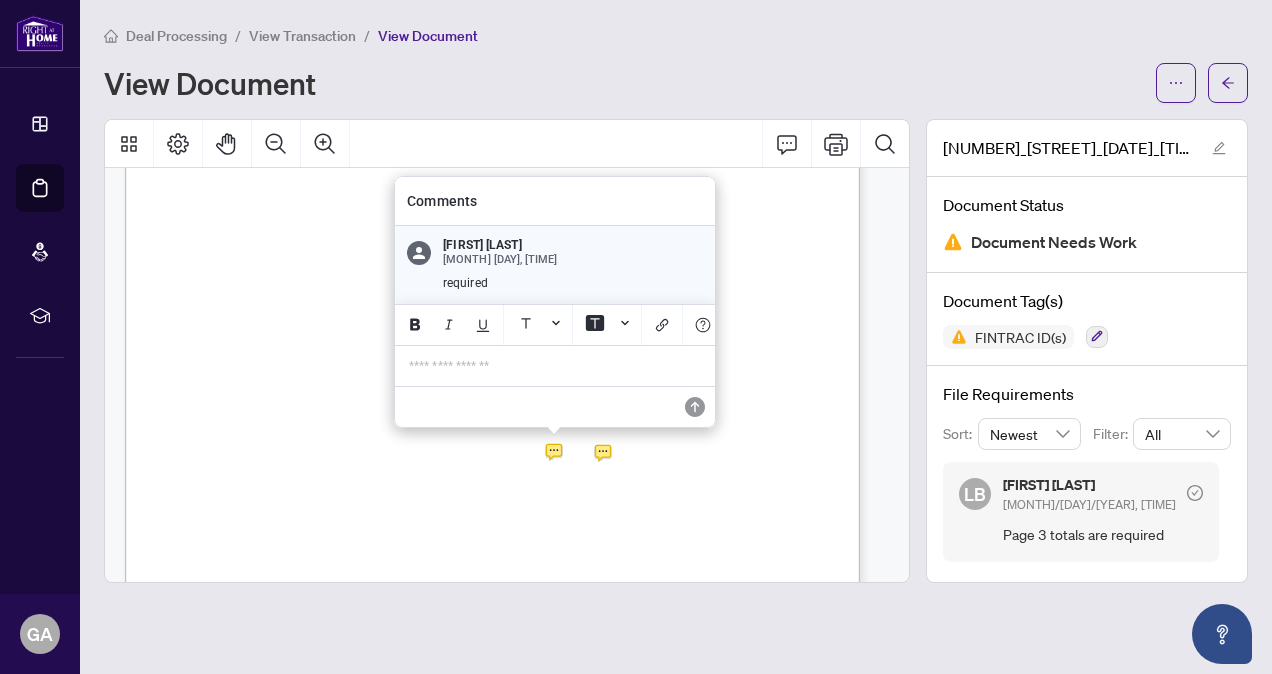 scroll, scrollTop: 2500, scrollLeft: 0, axis: vertical 